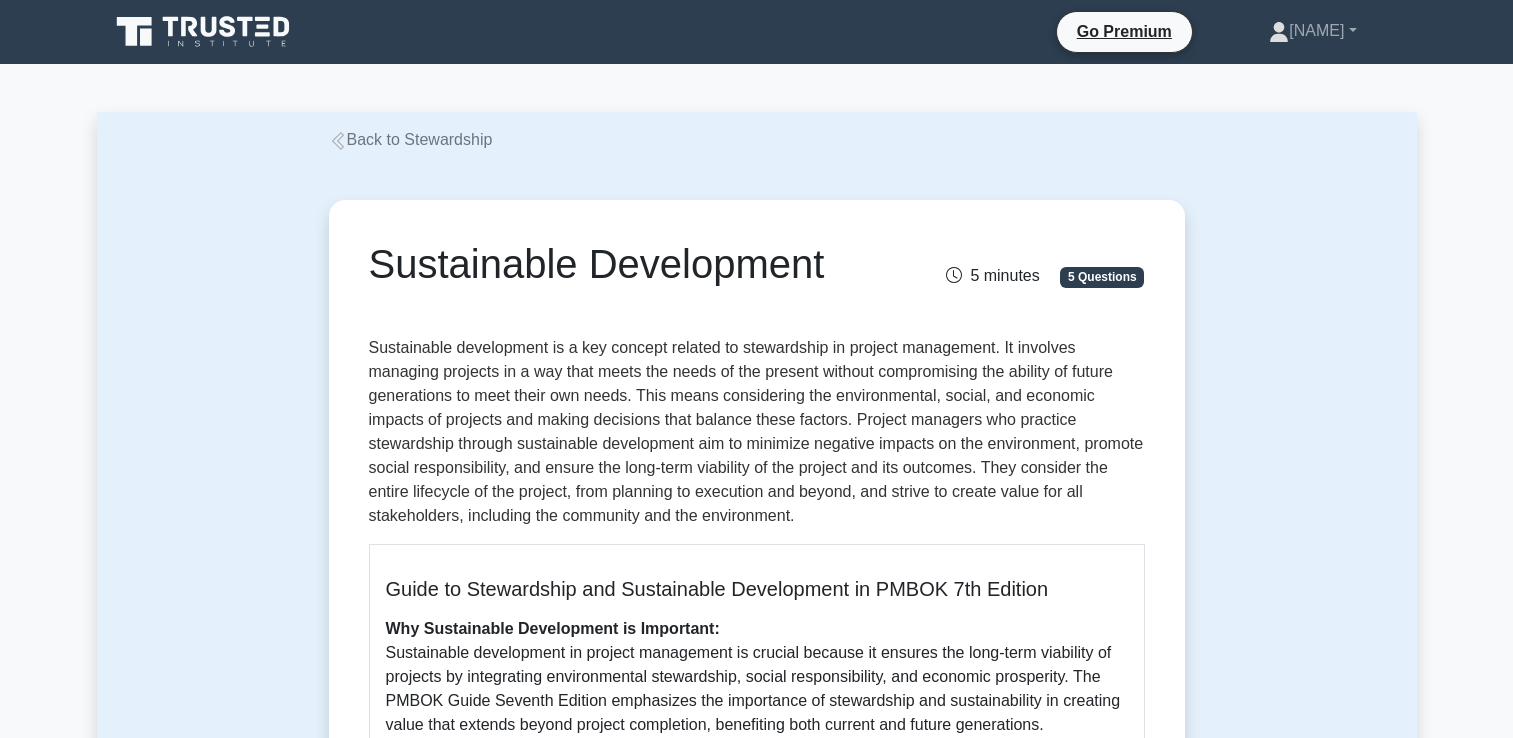 scroll, scrollTop: 0, scrollLeft: 0, axis: both 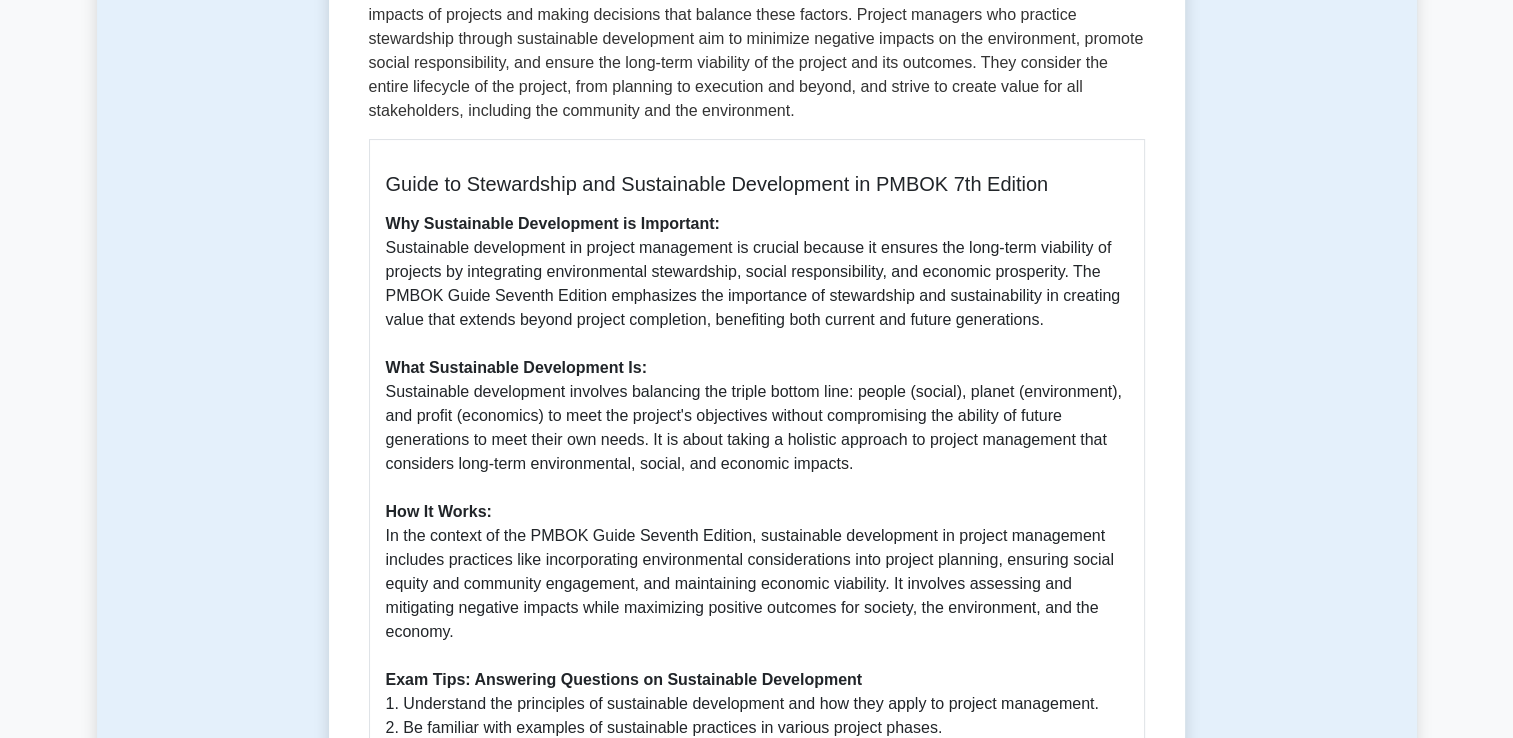 click on "Why Sustainable Development is Important:  Sustainable development in project management is crucial because it ensures the long-term viability of projects by integrating environmental stewardship, social responsibility, and economic prosperity. The PMBOK Guide Seventh Edition emphasizes the importance of stewardship and sustainability in creating value that extends beyond project completion, benefiting both current and future generations. What Sustainable Development Is:  Sustainable development involves balancing the triple bottom line: people (social), planet (environment), and profit (economics) to meet the project's objectives without compromising the ability of future generations to meet their own needs. It is about taking a holistic approach to project management that considers long-term environmental, social, and economic impacts. How It Works: Exam Tips: Answering Questions on Sustainable Development 1. Understand the principles of sustainable development and how they apply to project management." at bounding box center [757, 548] 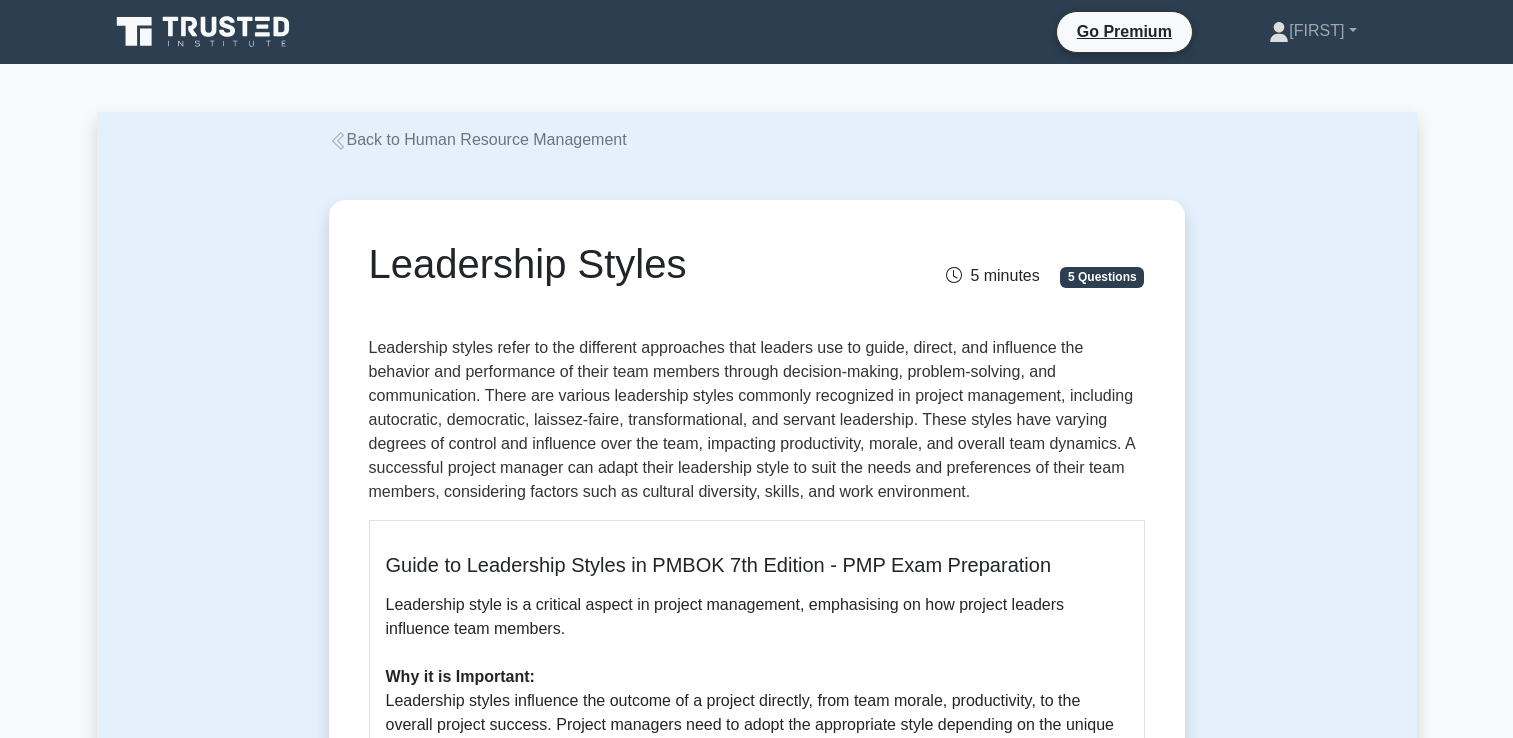 scroll, scrollTop: 0, scrollLeft: 0, axis: both 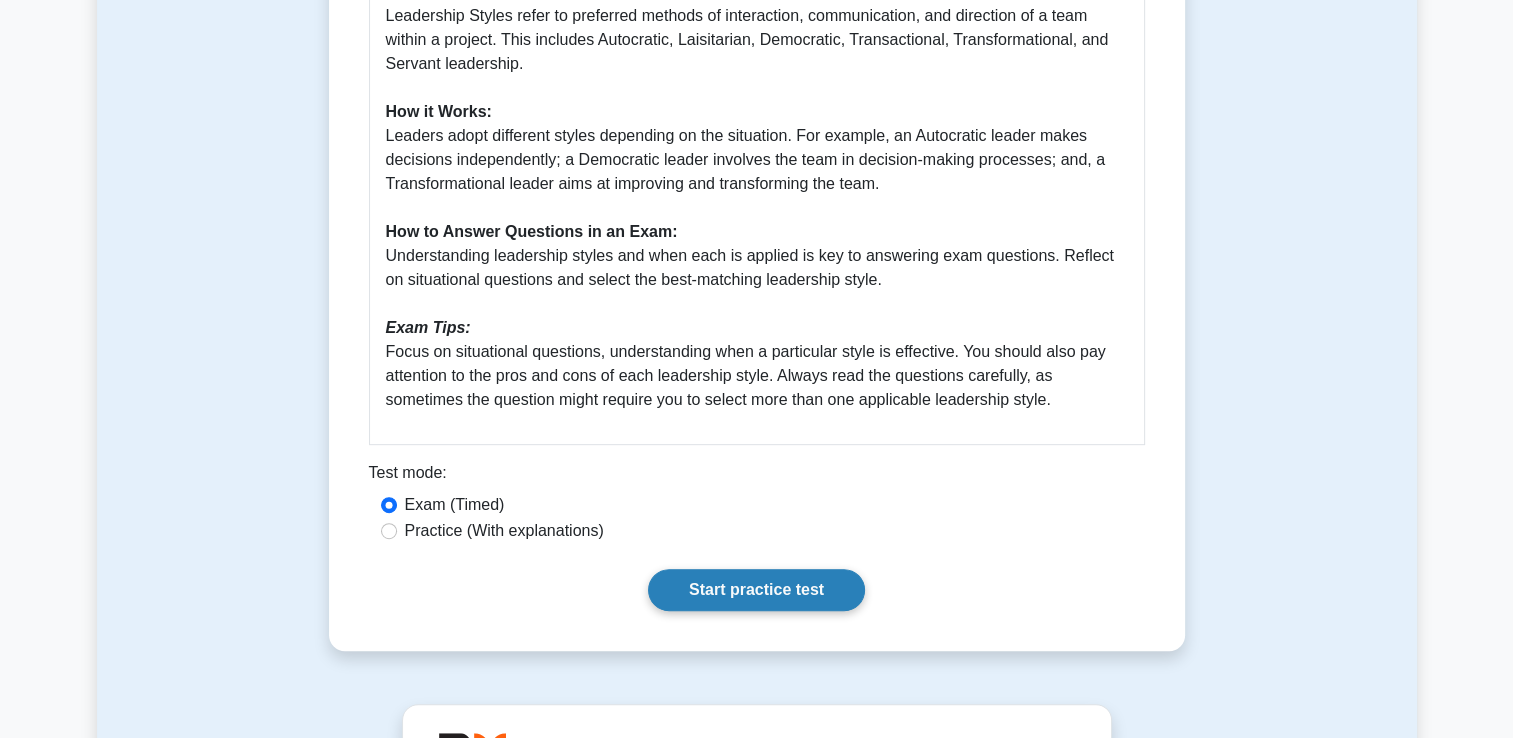 click on "Start practice test" at bounding box center (756, 590) 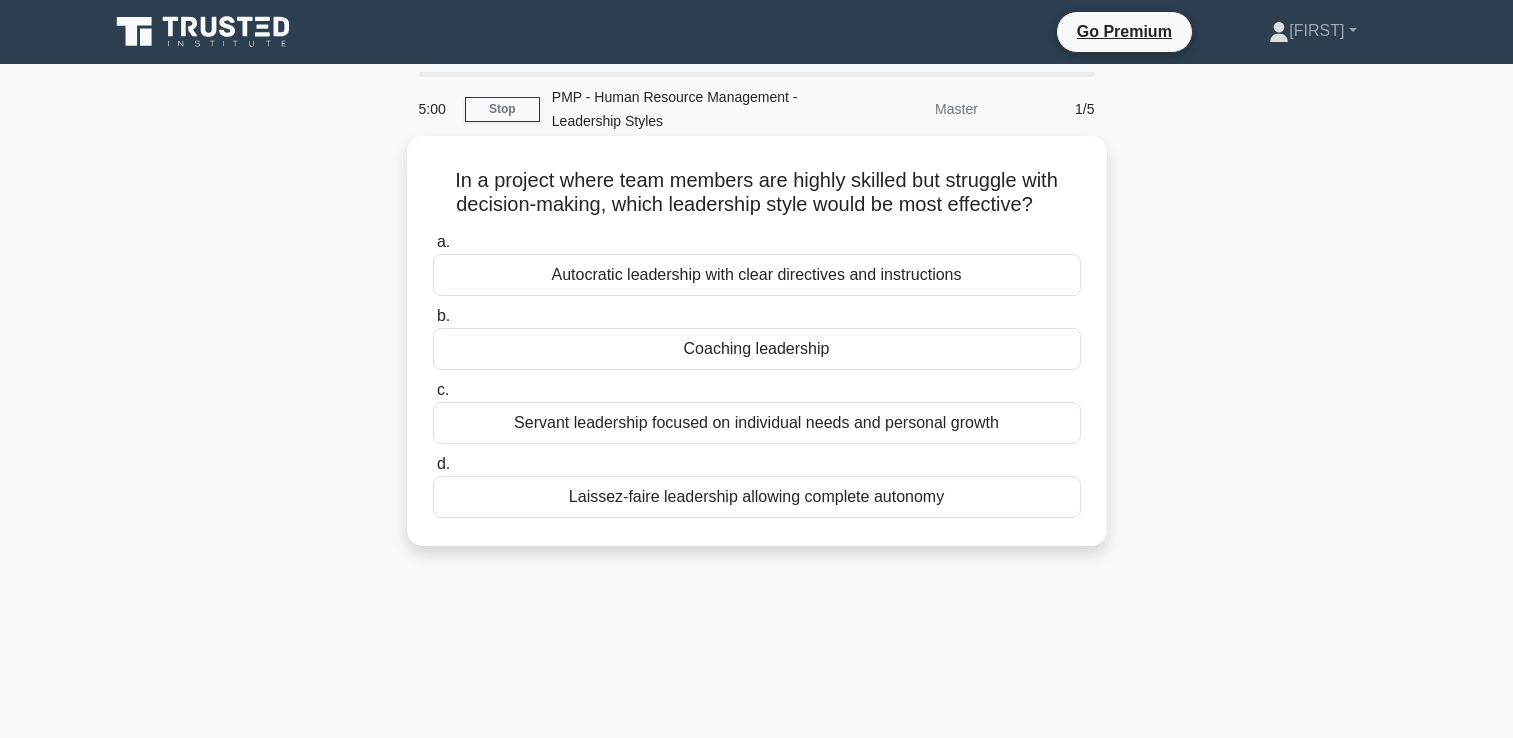scroll, scrollTop: 0, scrollLeft: 0, axis: both 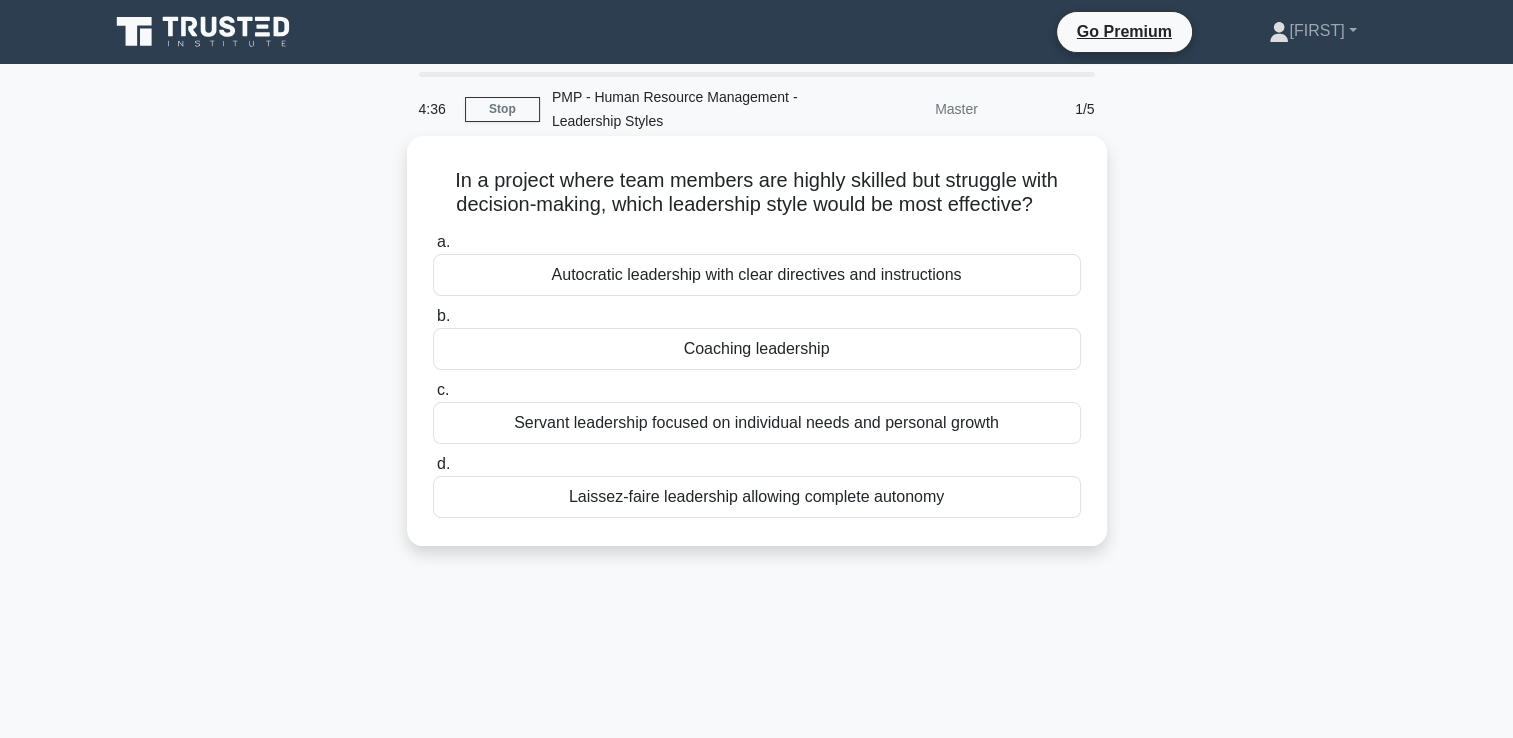 click on "Autocratic leadership with clear directives and instructions" at bounding box center (757, 275) 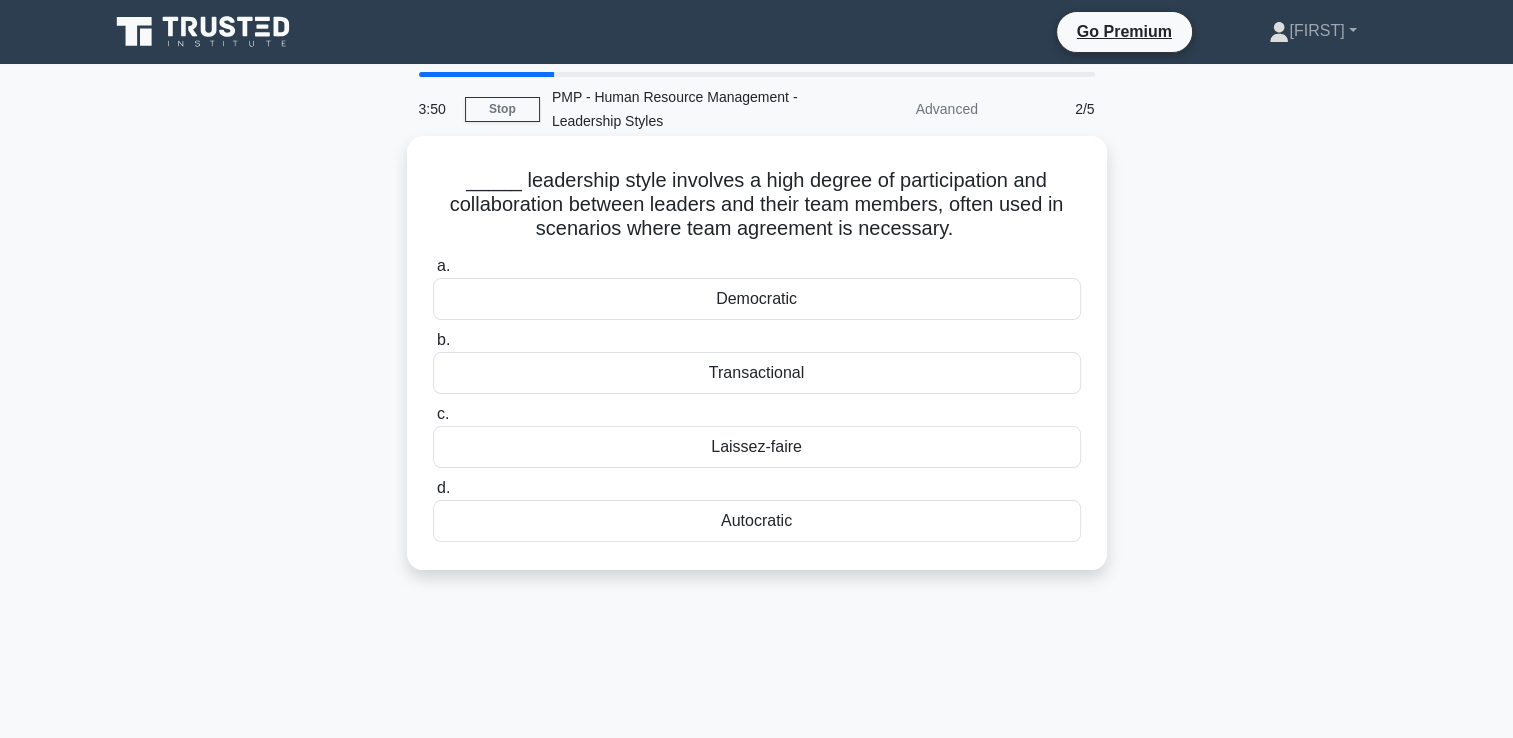 click on "Democratic" at bounding box center [757, 299] 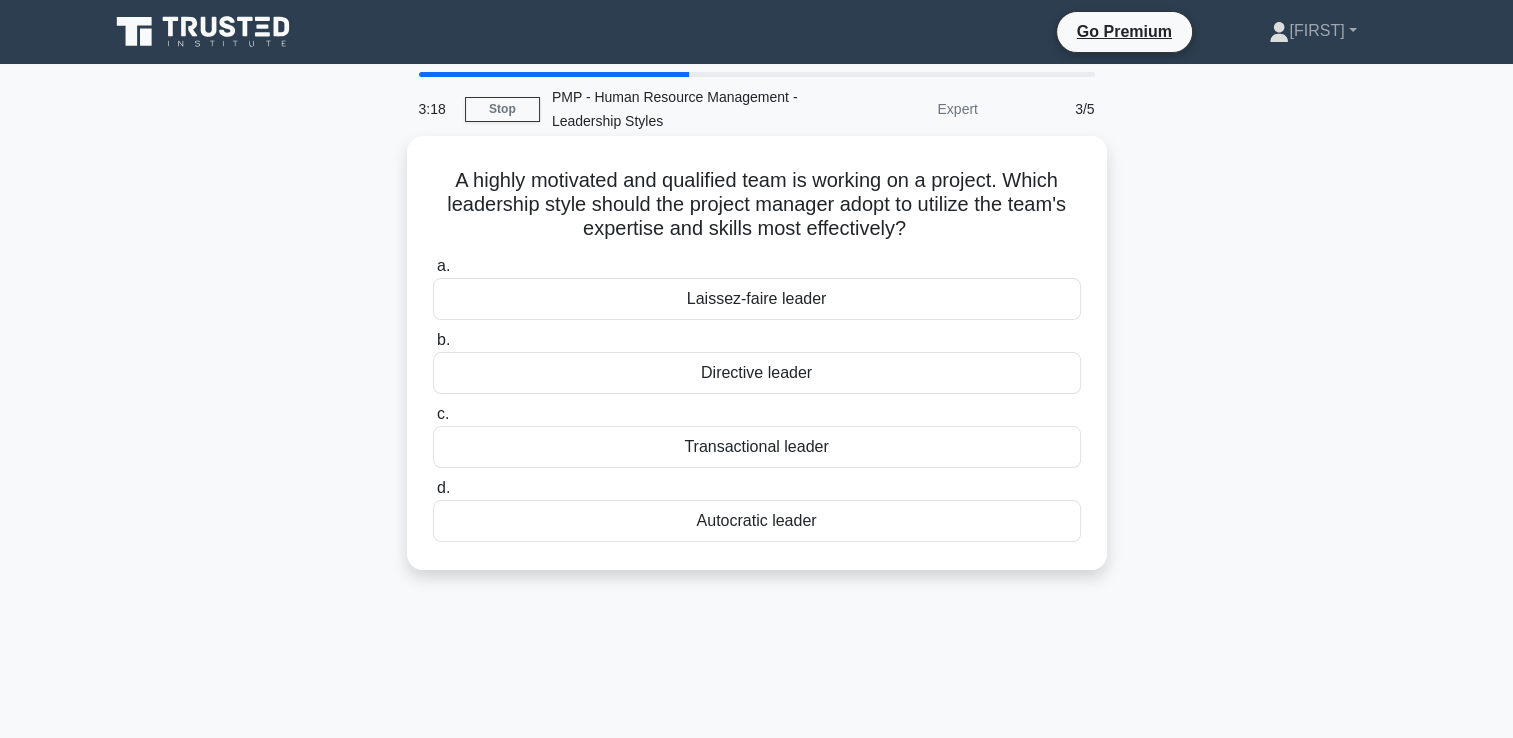 click on "Laissez-faire leader" at bounding box center [757, 299] 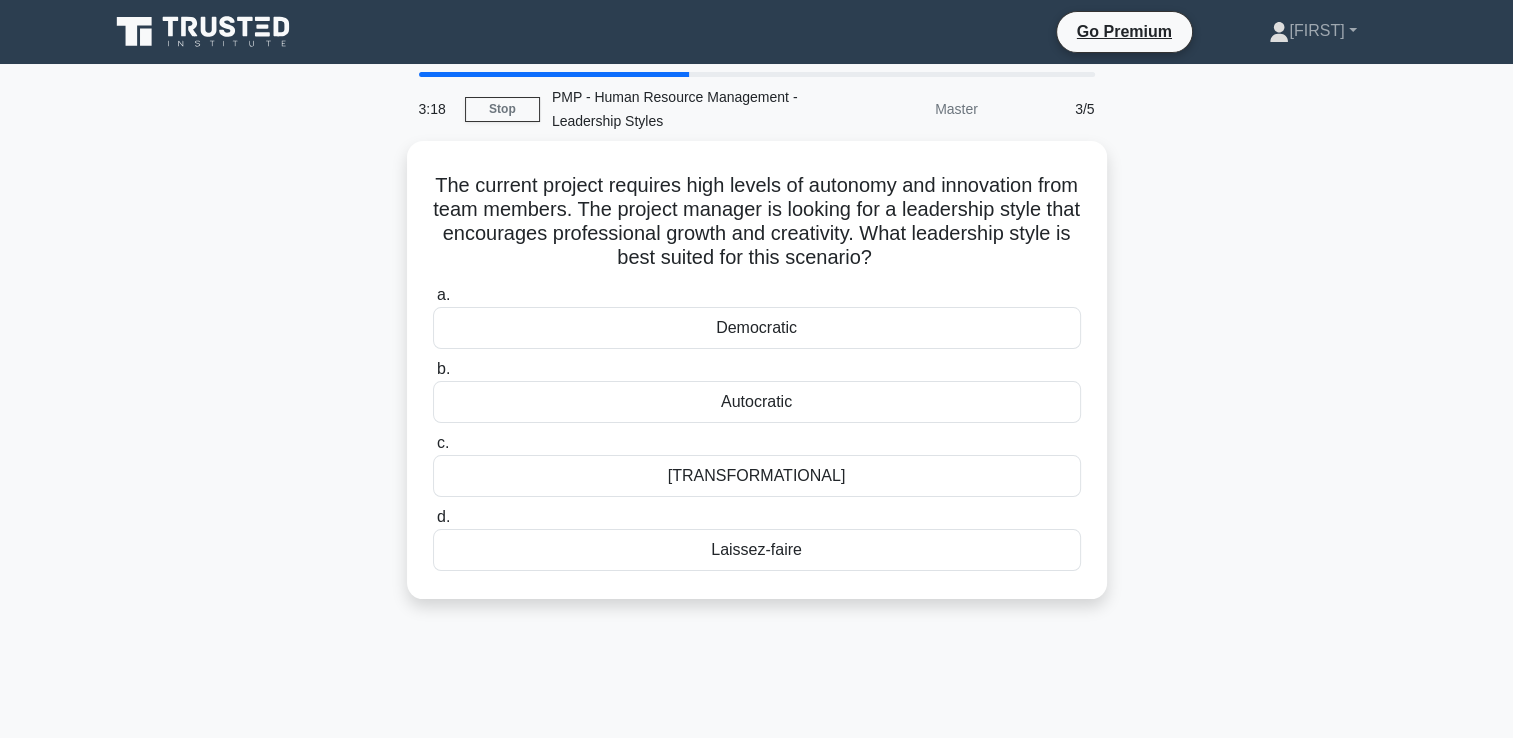 click on "a.
Democratic" at bounding box center (757, 316) 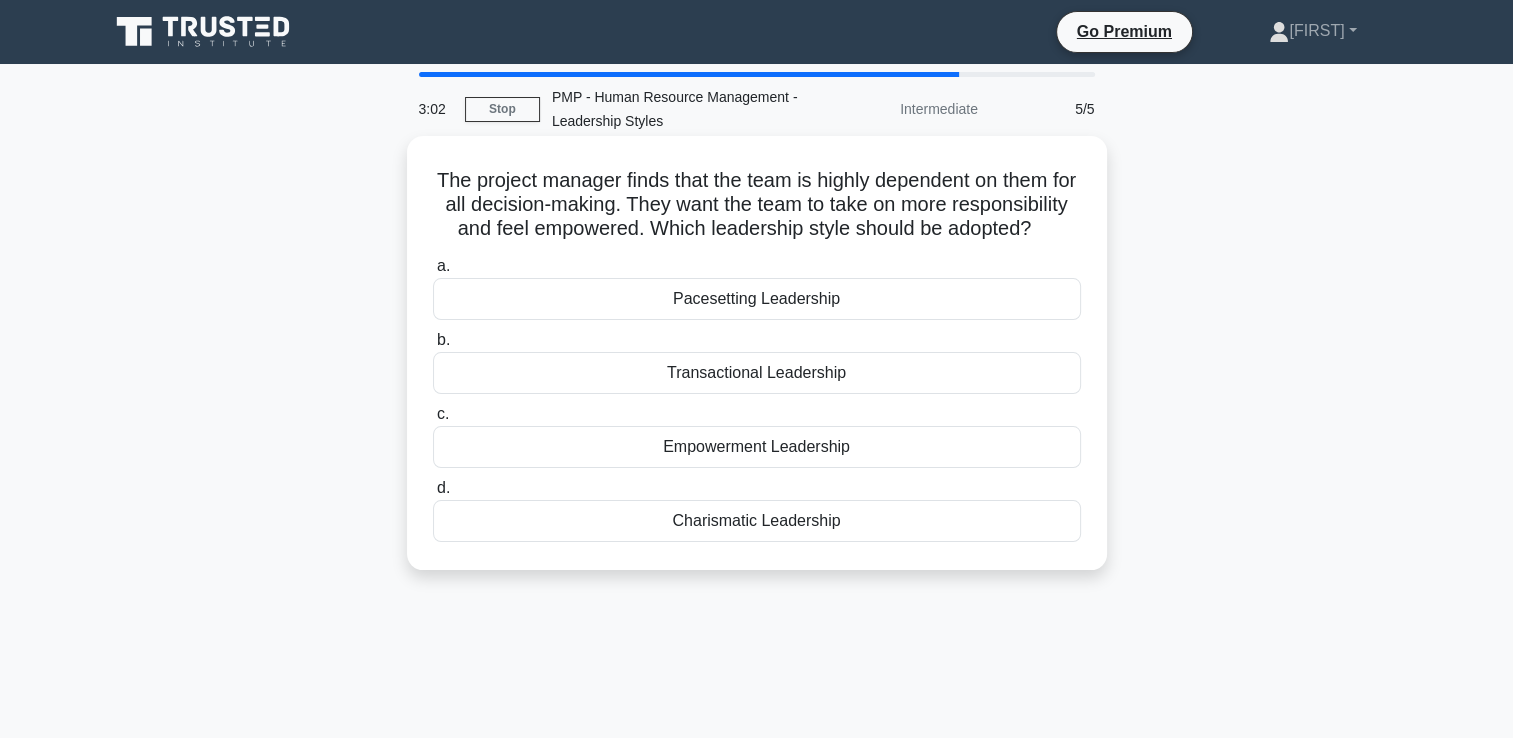 click on "Transactional Leadership" at bounding box center [757, 373] 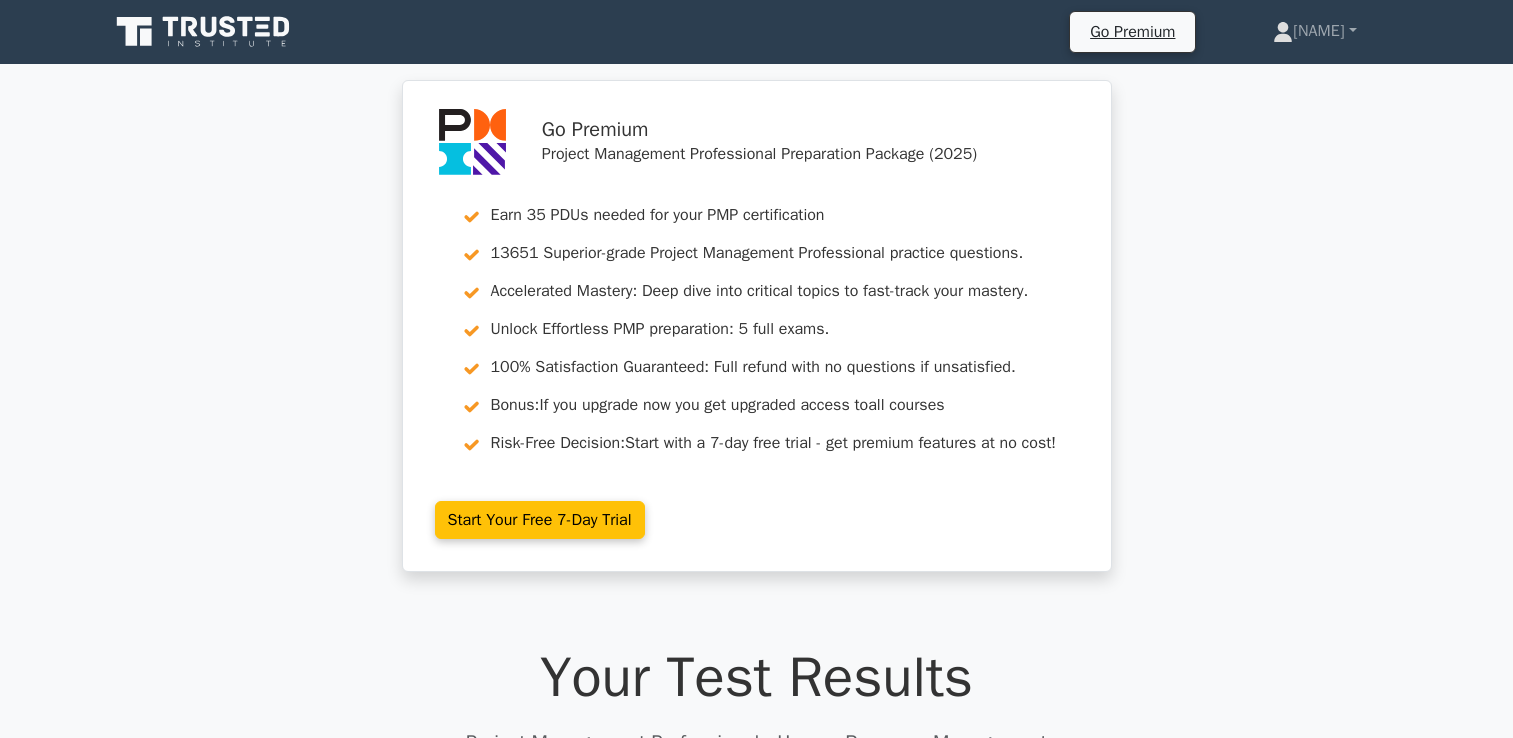 scroll, scrollTop: 0, scrollLeft: 0, axis: both 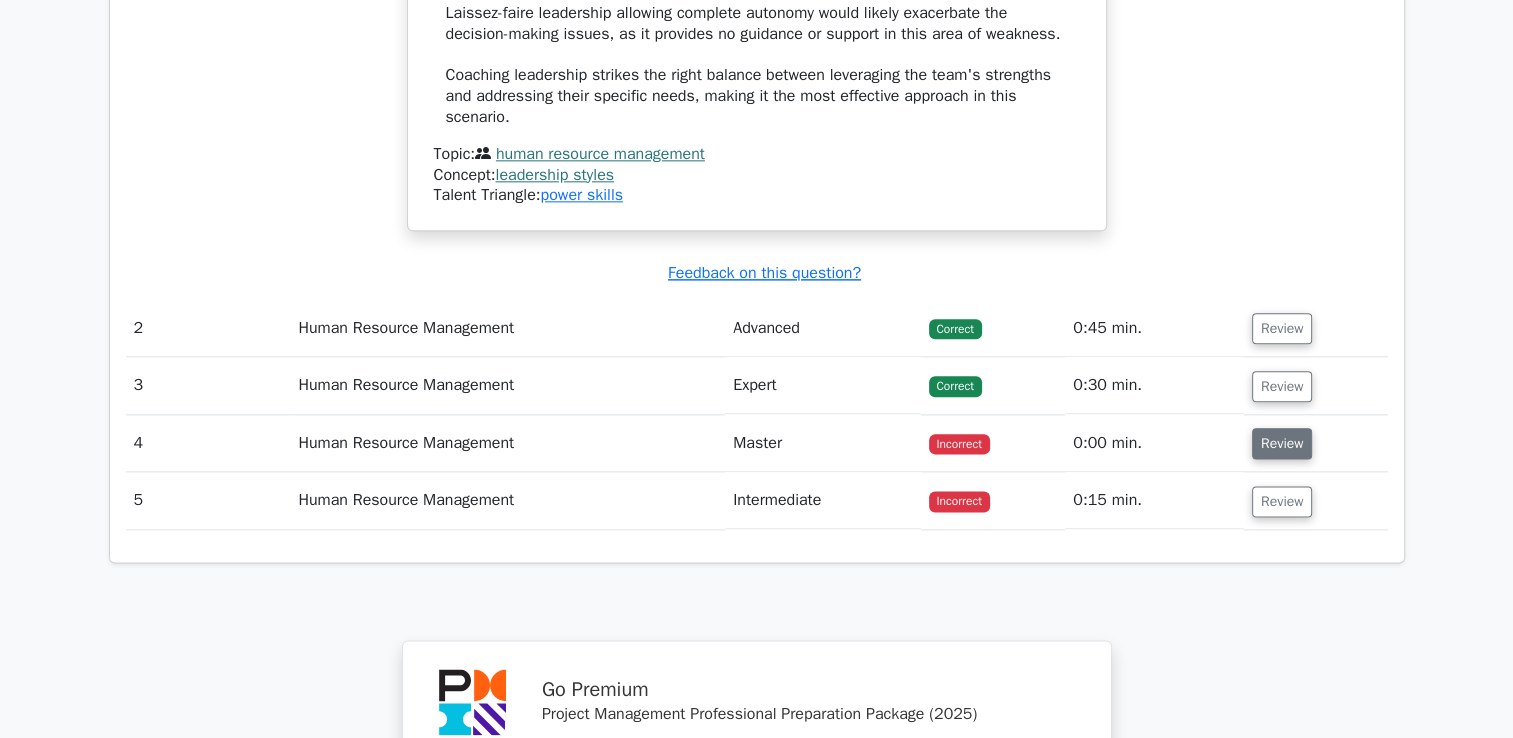 click on "Review" at bounding box center [1282, 443] 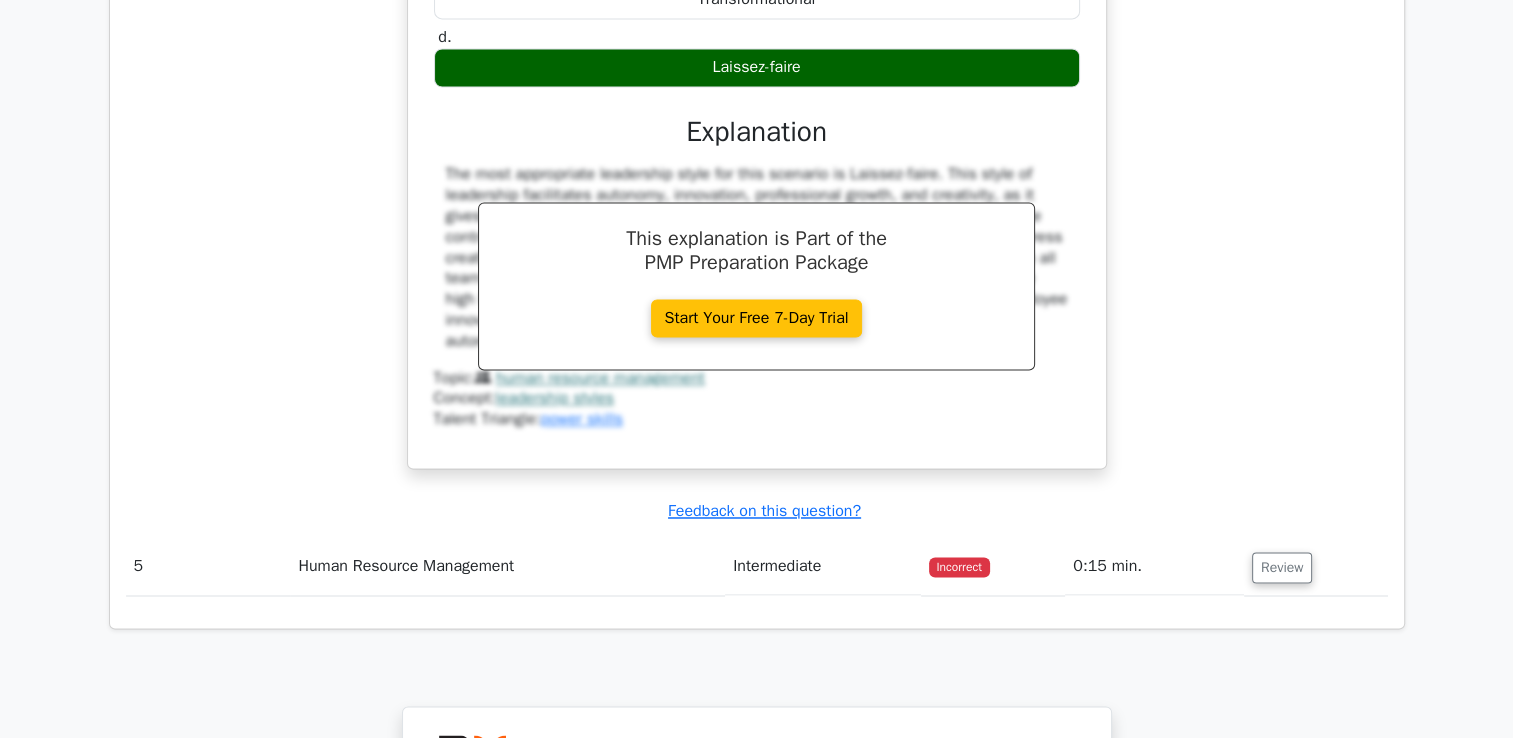 scroll, scrollTop: 3400, scrollLeft: 0, axis: vertical 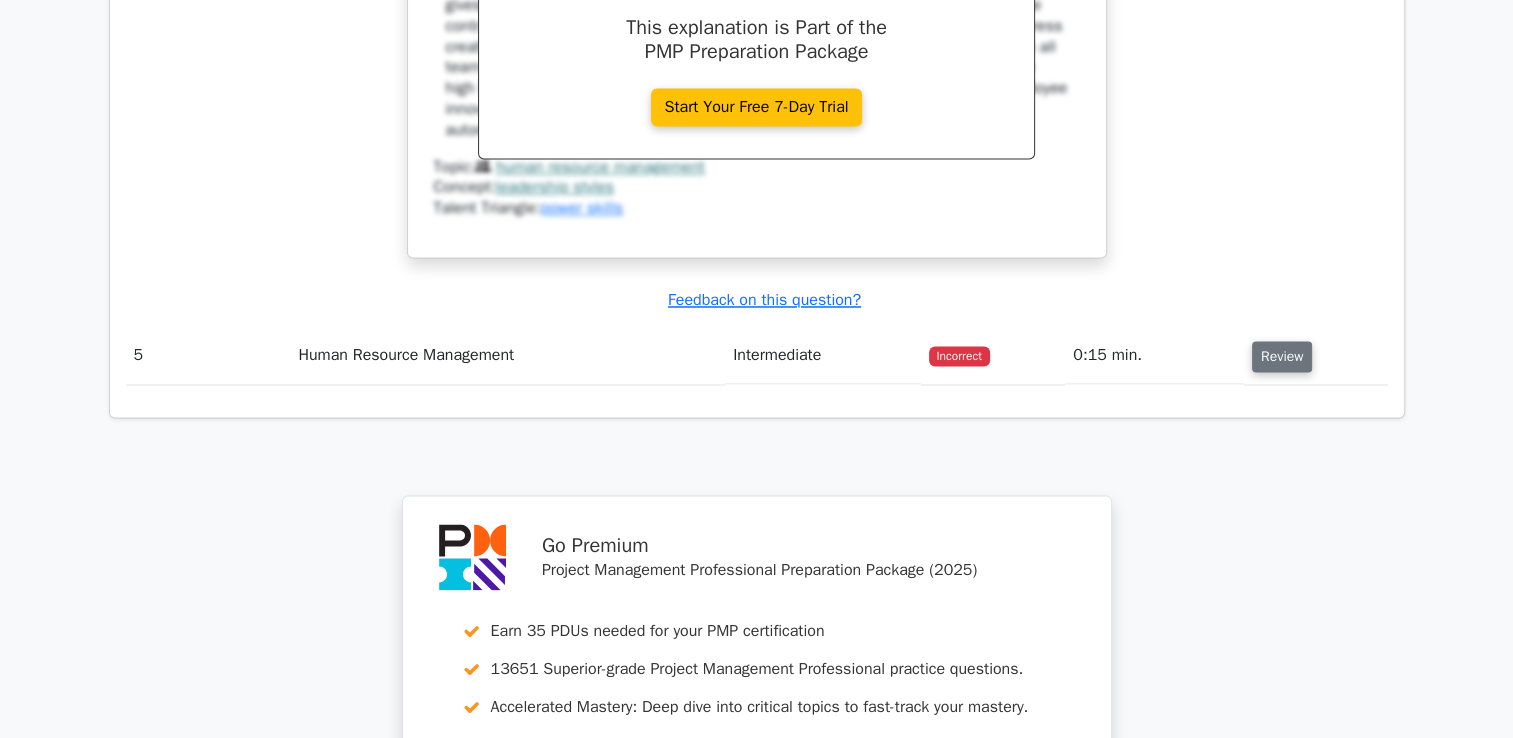 click on "Review" at bounding box center (1282, 356) 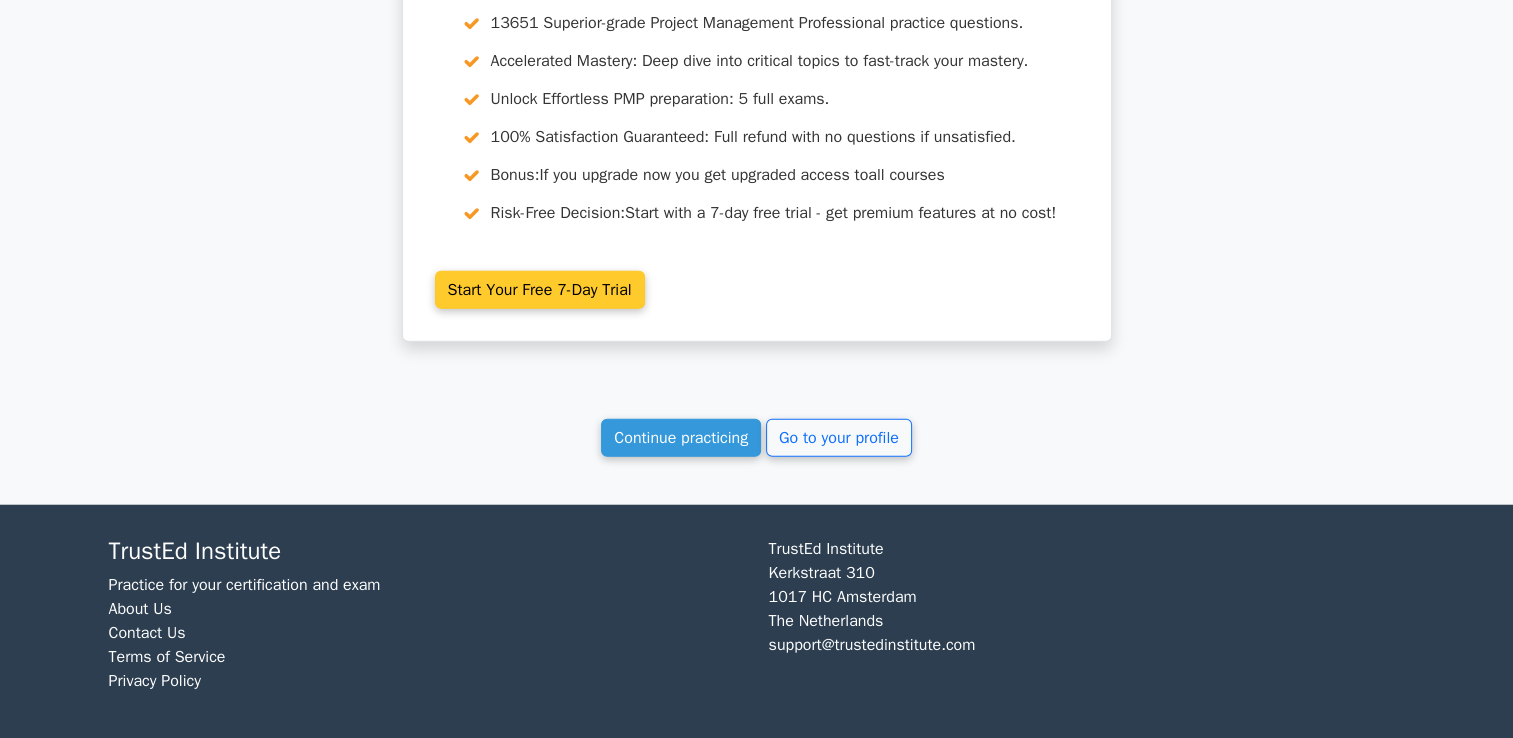 scroll, scrollTop: 4900, scrollLeft: 0, axis: vertical 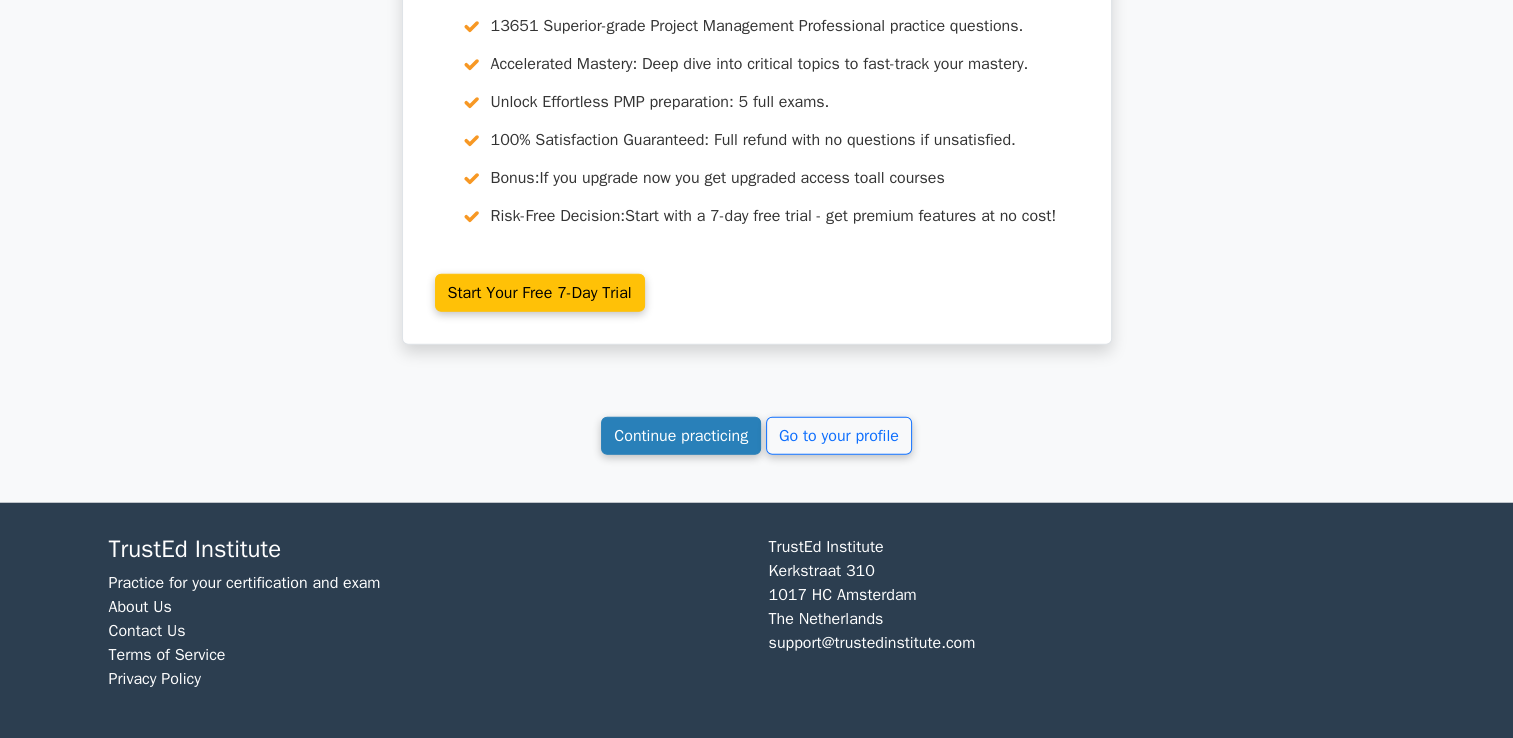 click on "Continue practicing" at bounding box center (681, 436) 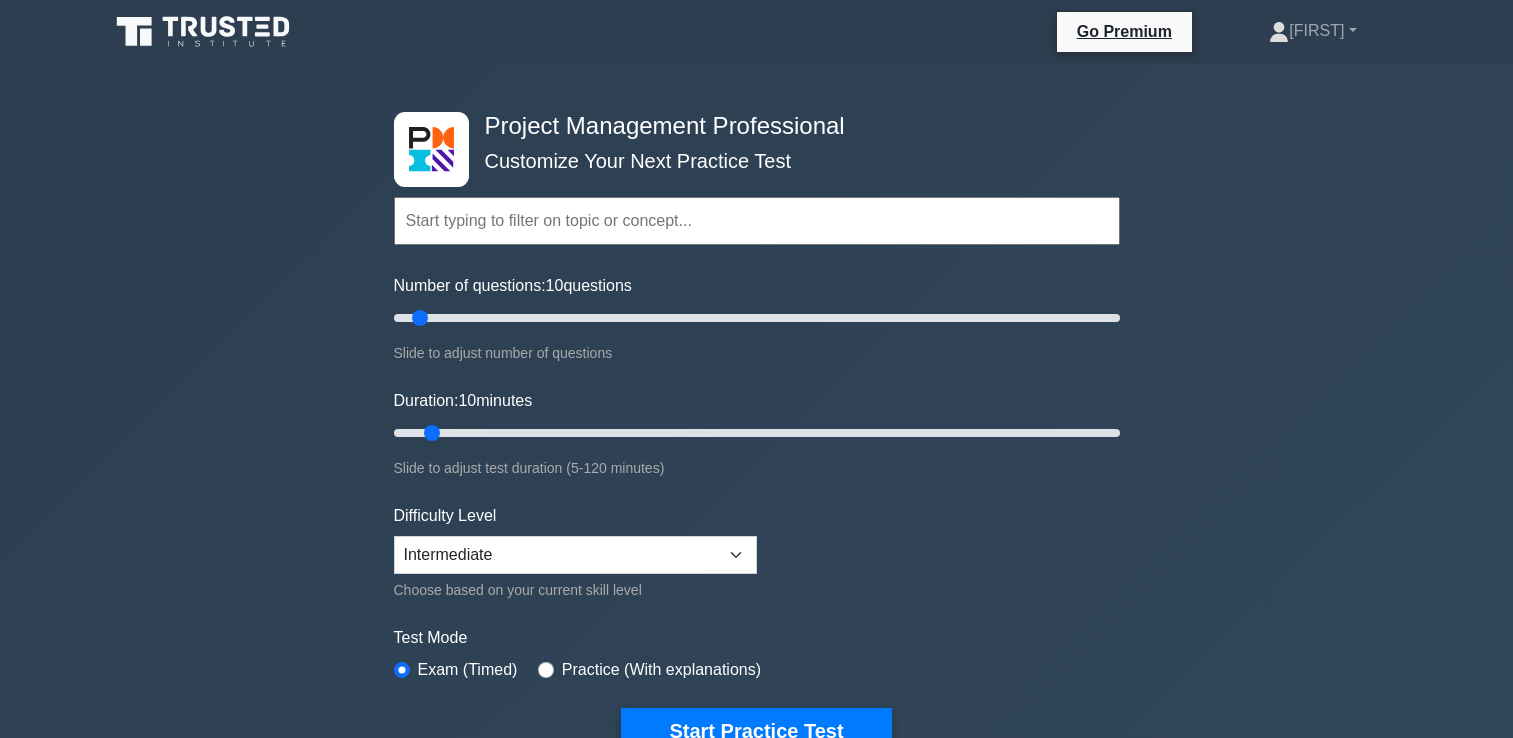 scroll, scrollTop: 0, scrollLeft: 0, axis: both 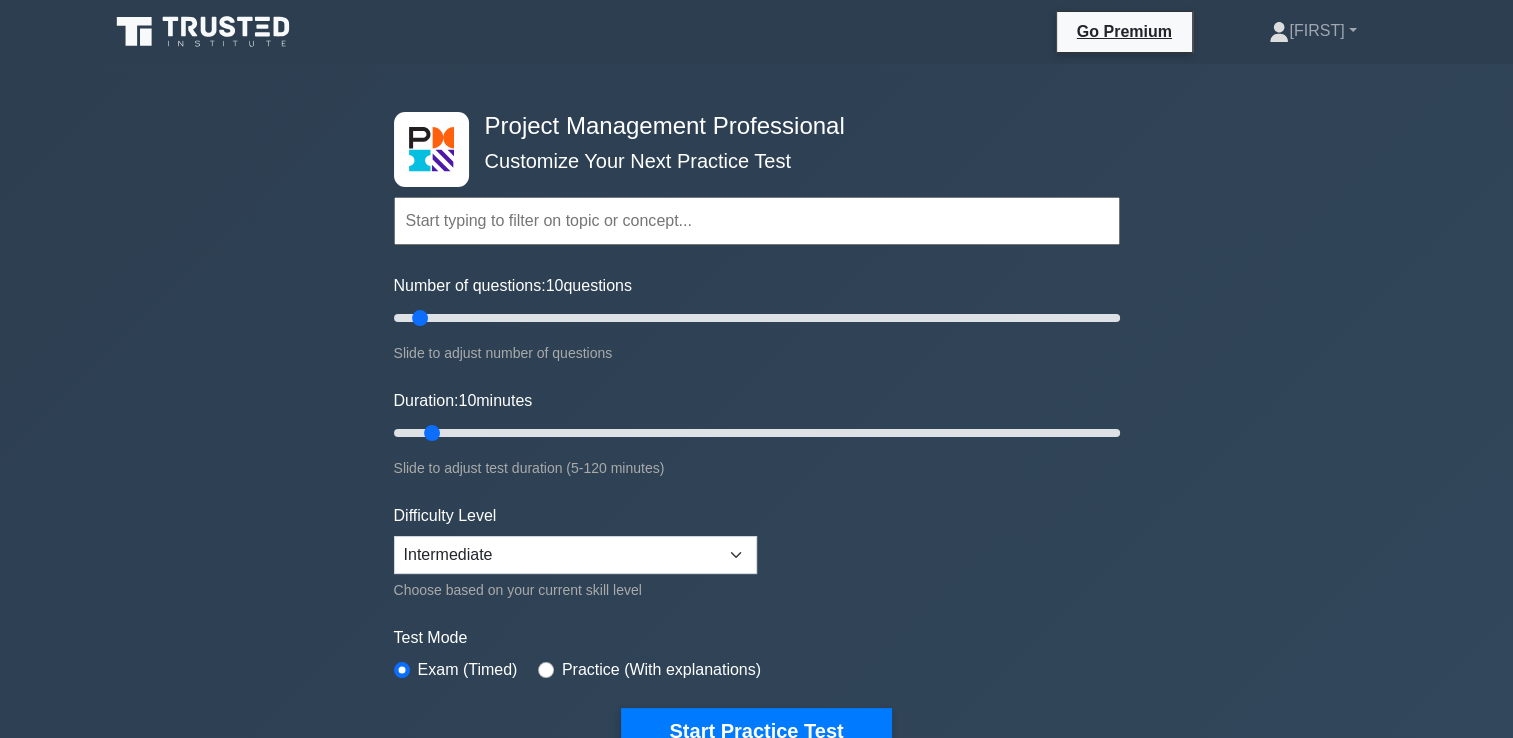 click at bounding box center [757, 221] 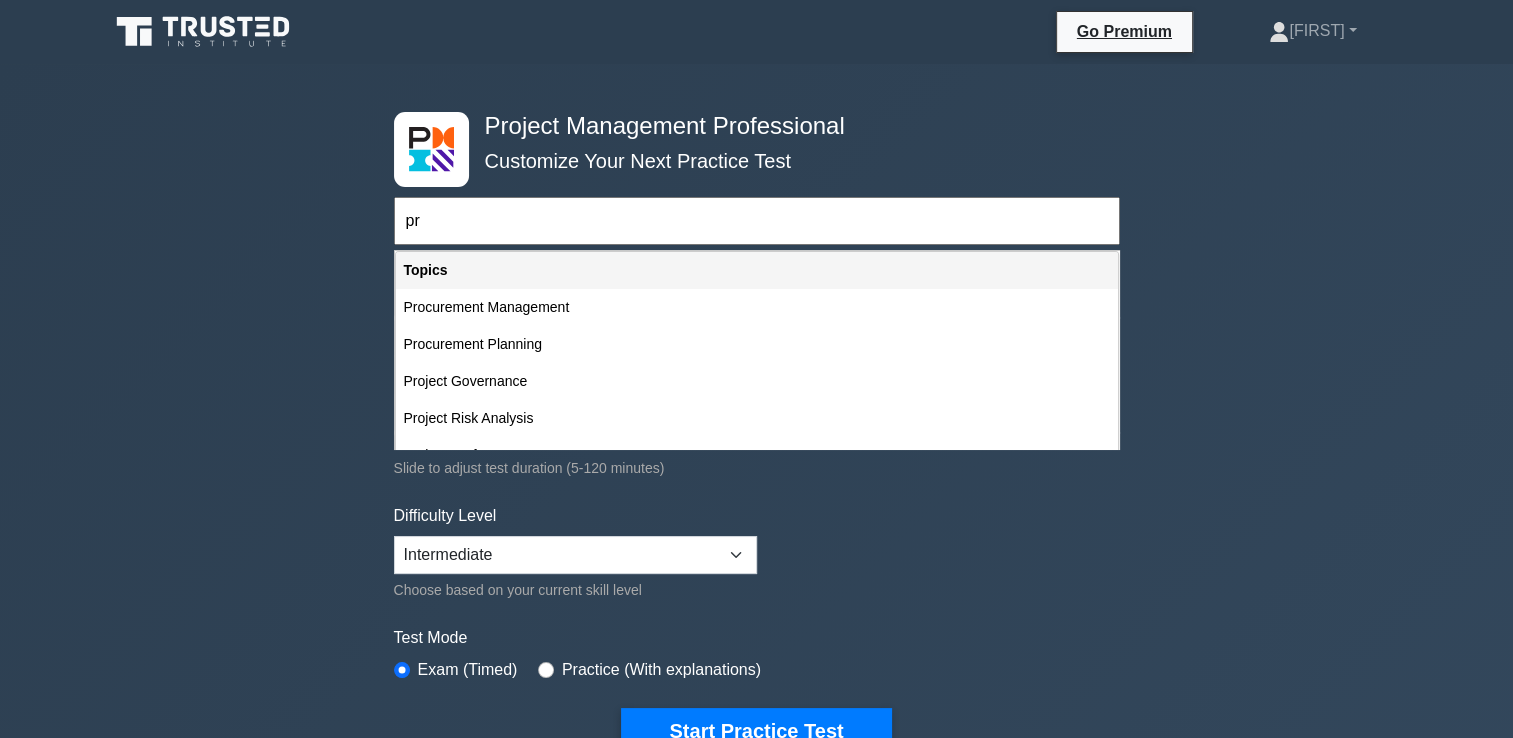 type on "p" 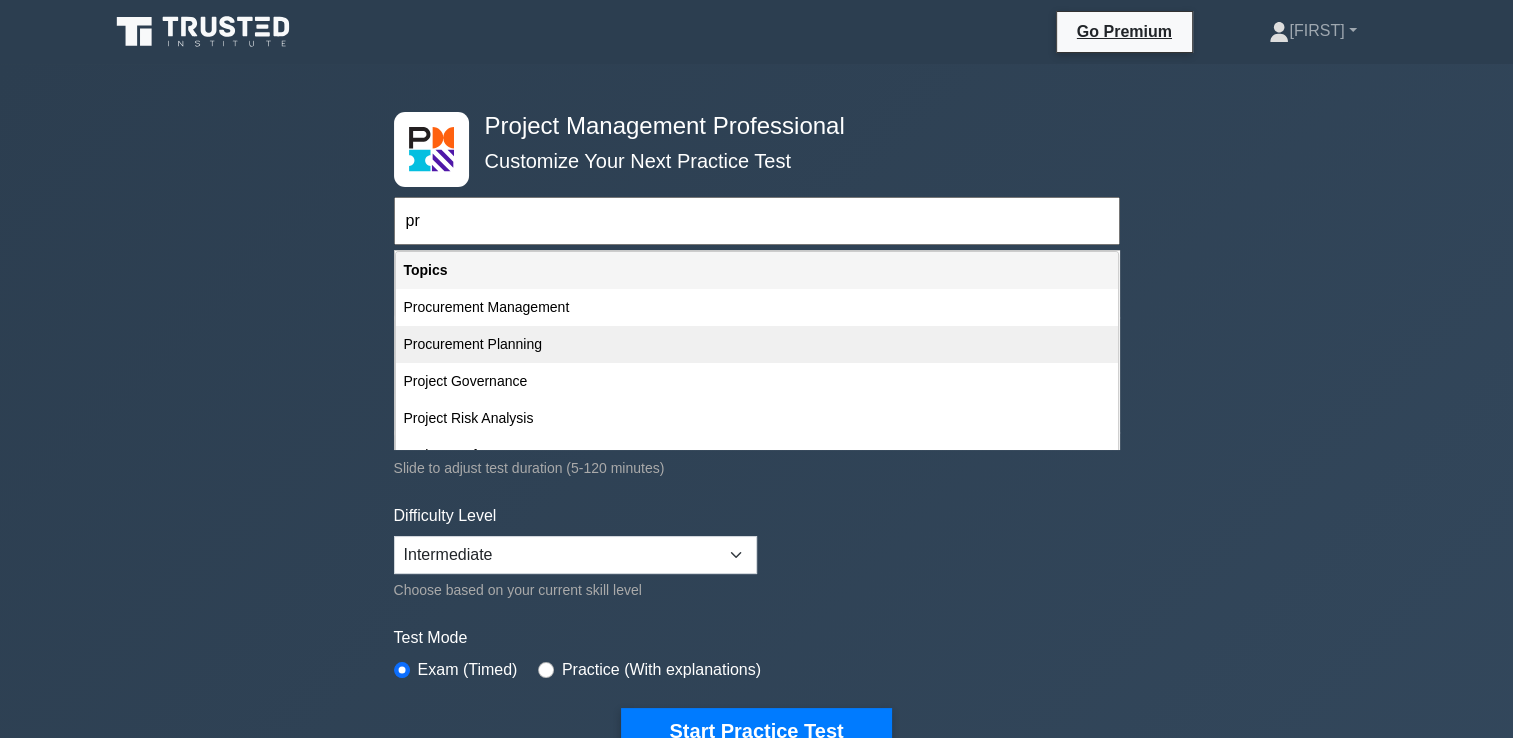 click on "Procurement Planning" at bounding box center [757, 344] 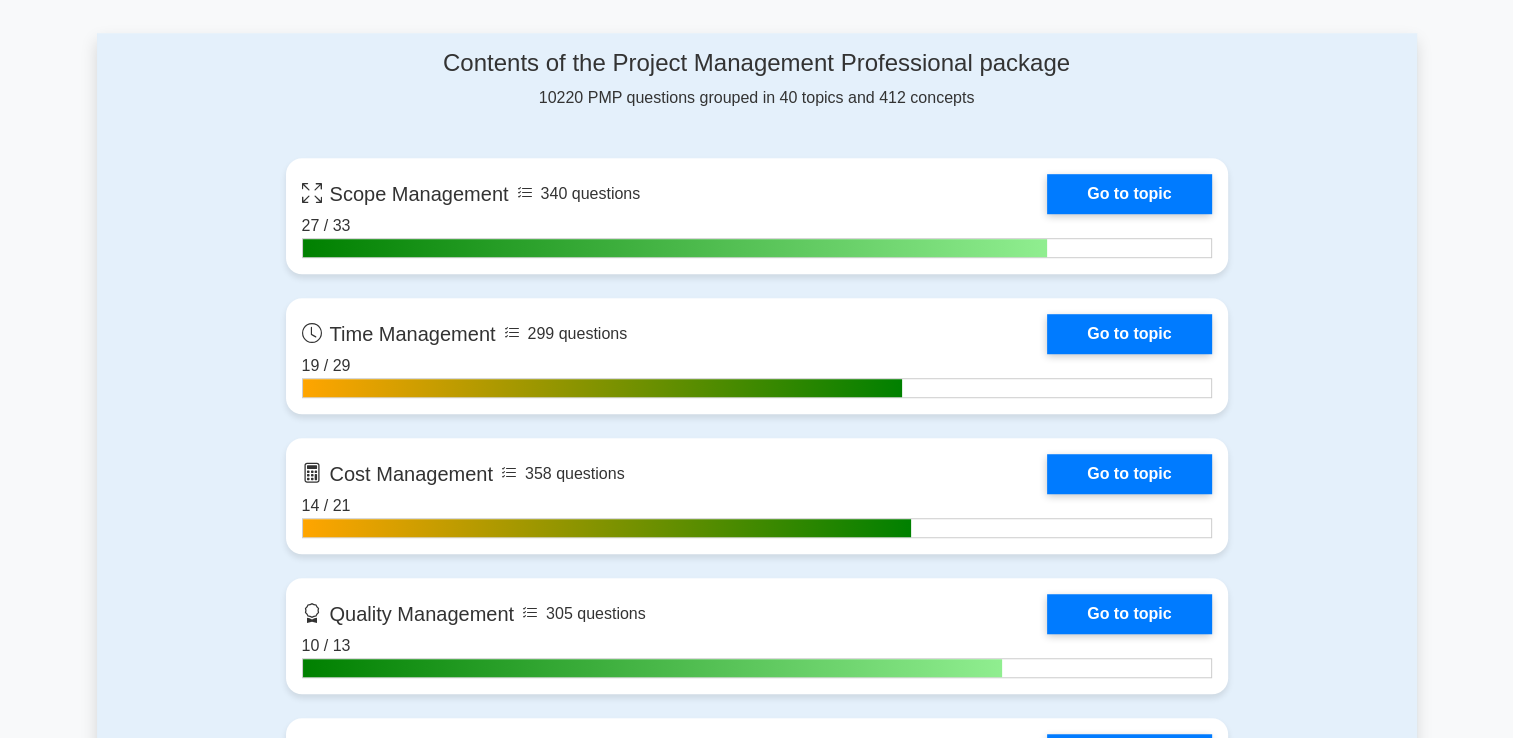 scroll, scrollTop: 1300, scrollLeft: 0, axis: vertical 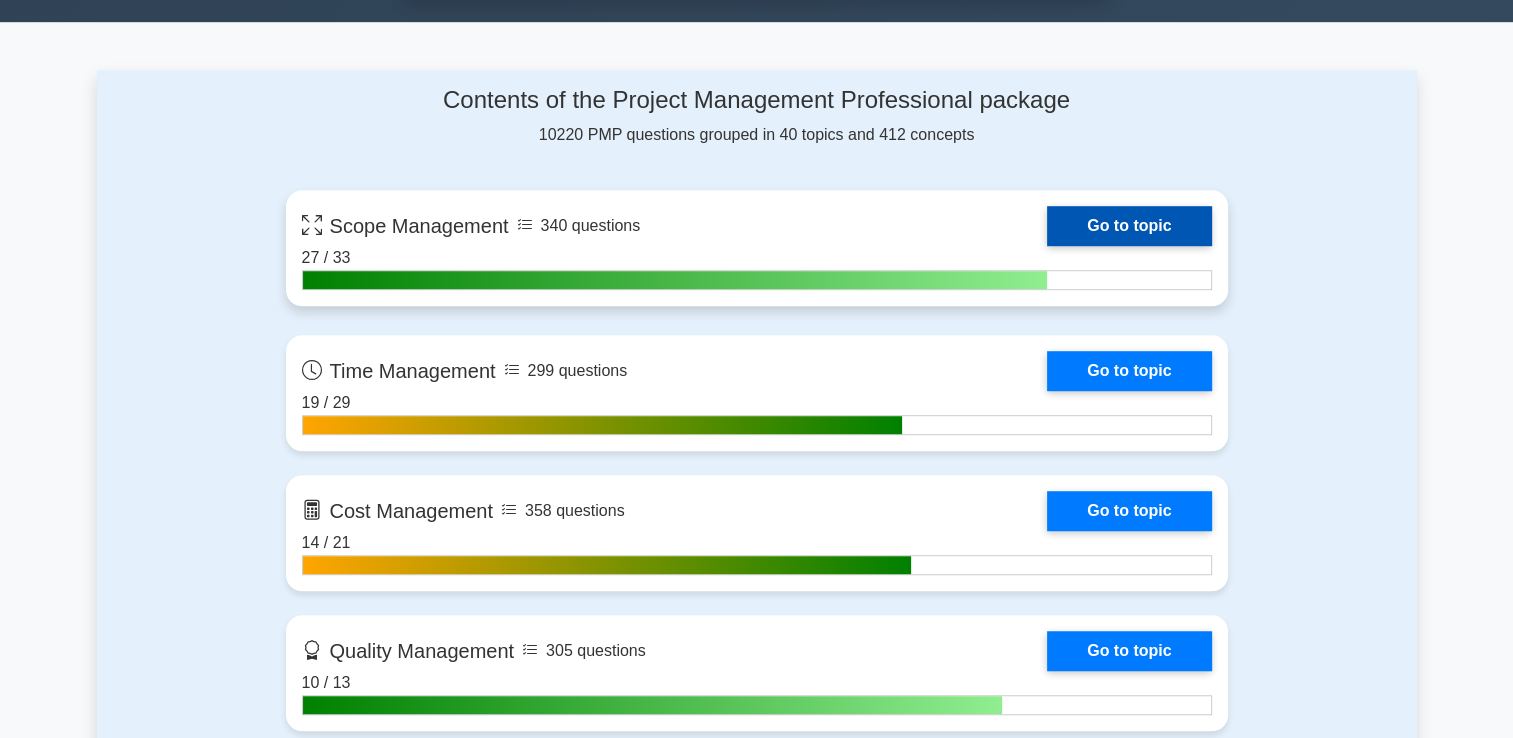 click on "Go to topic" at bounding box center [1129, 226] 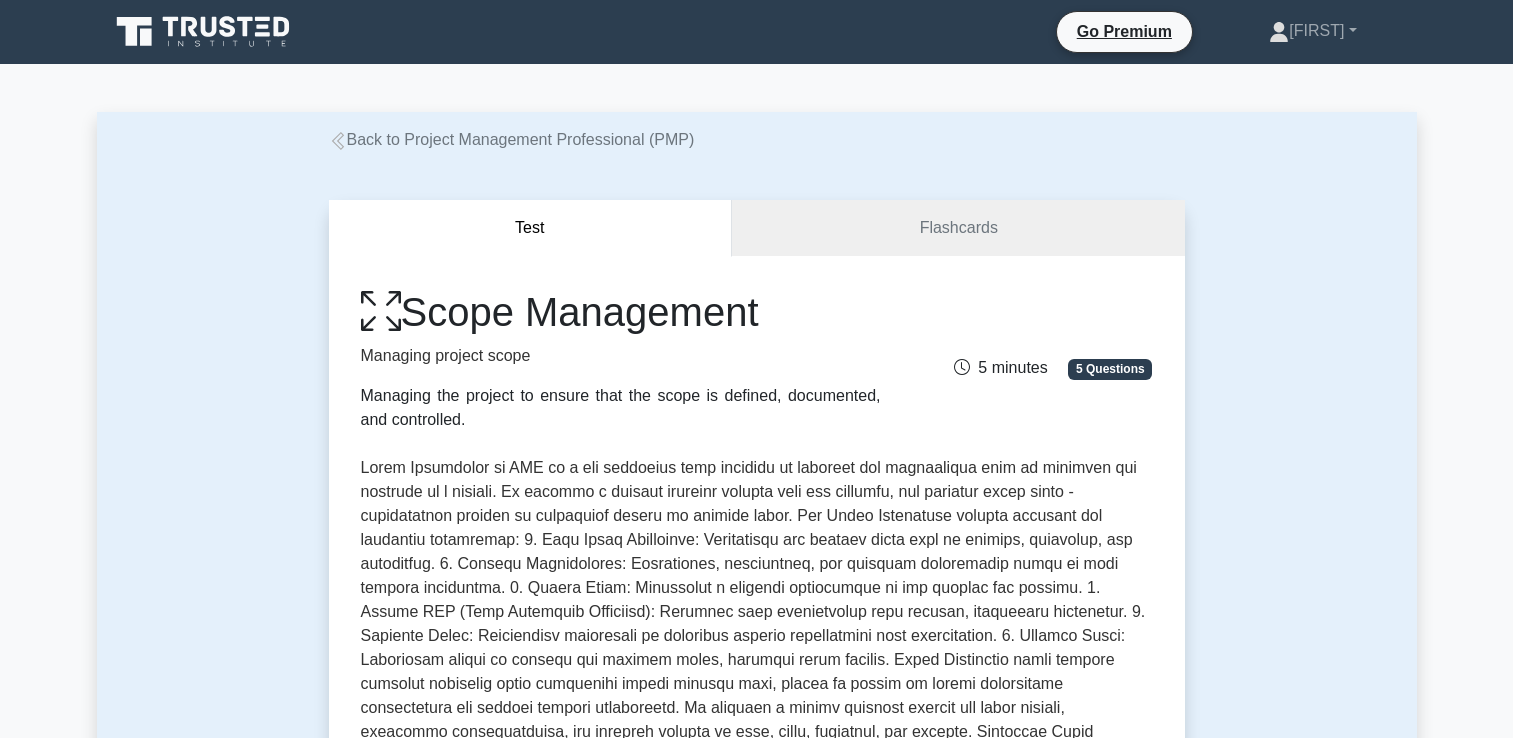 scroll, scrollTop: 300, scrollLeft: 0, axis: vertical 